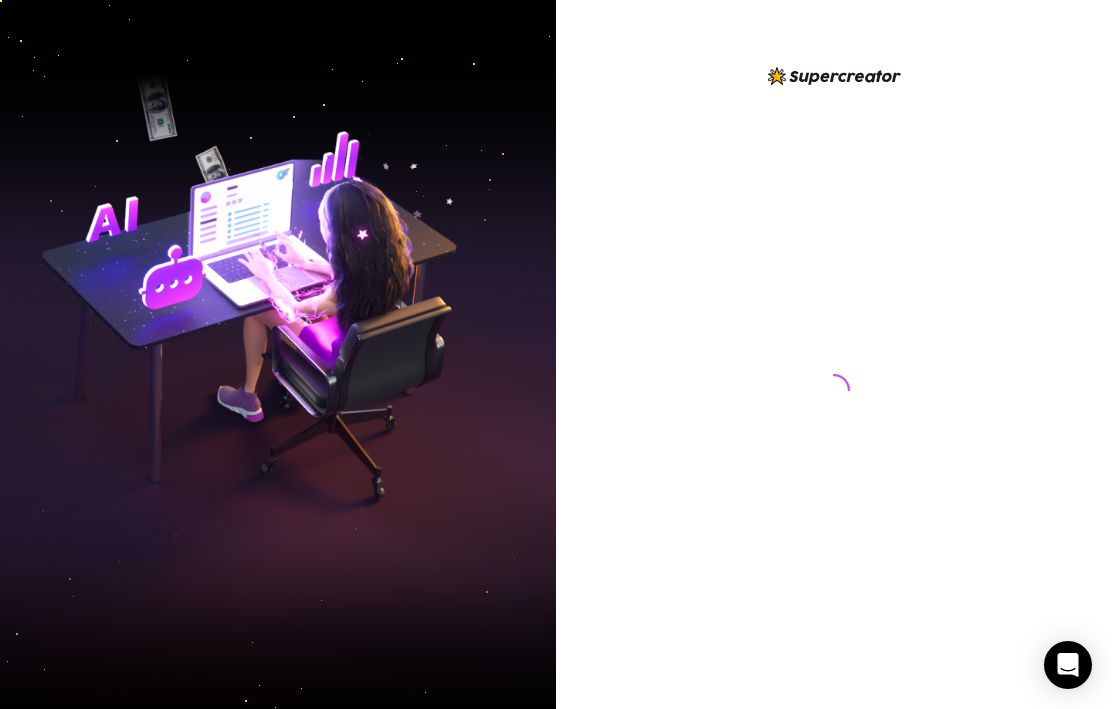 scroll, scrollTop: 0, scrollLeft: 0, axis: both 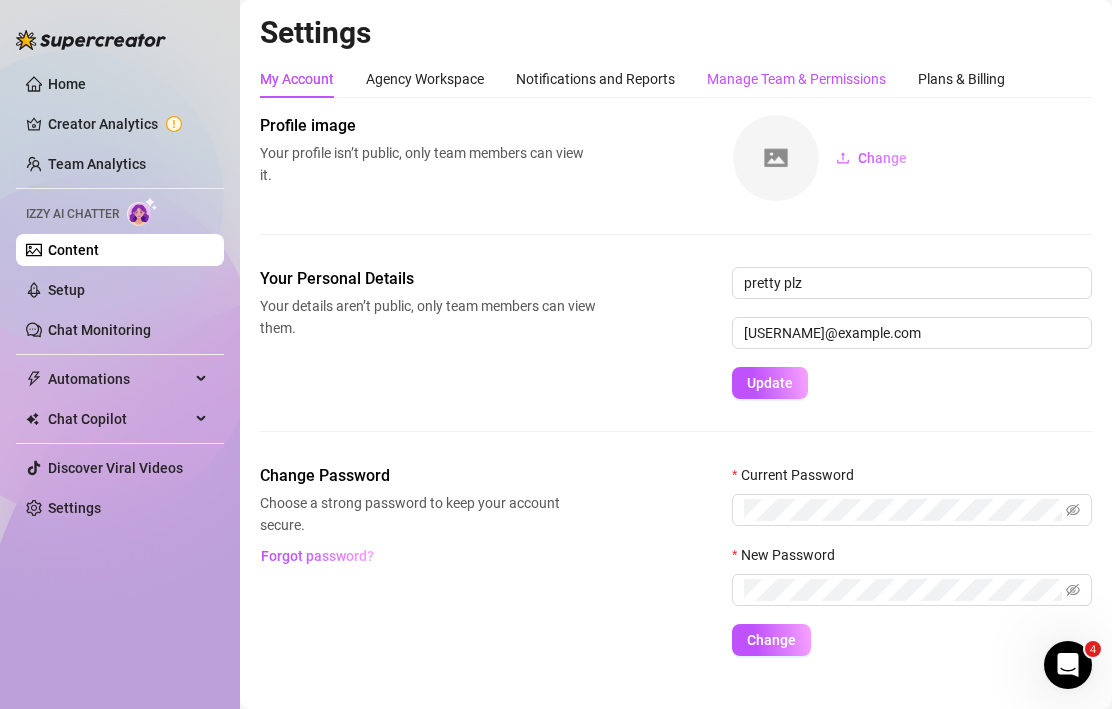 click on "Manage Team & Permissions" at bounding box center [796, 79] 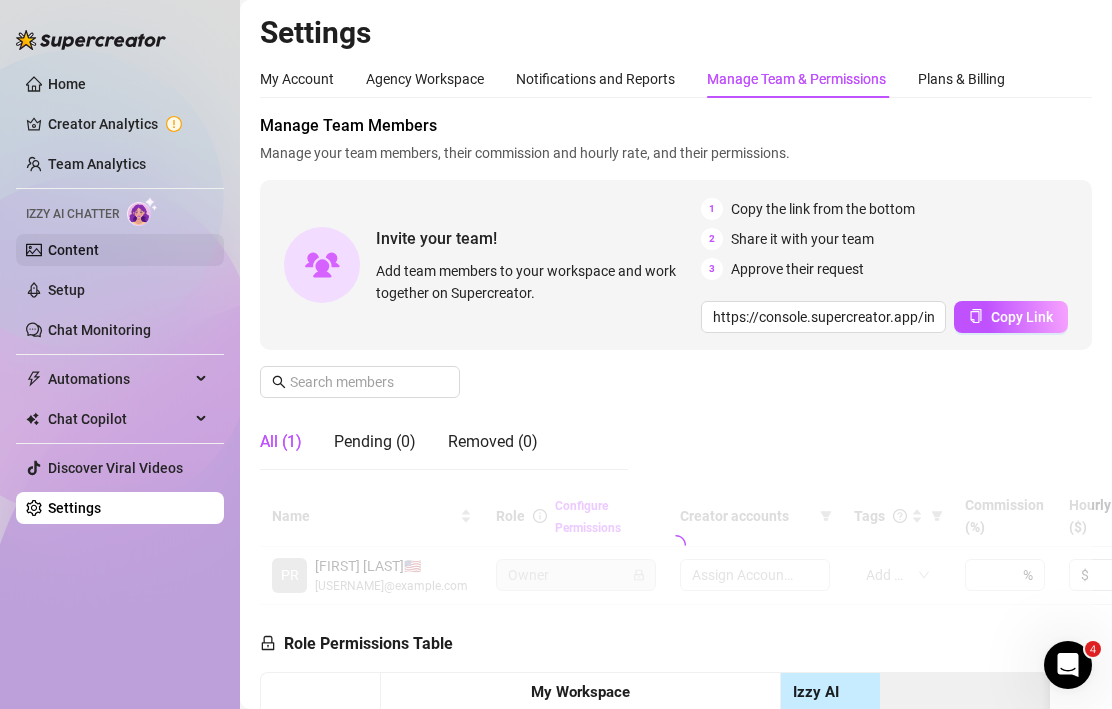 click on "Content" at bounding box center (73, 250) 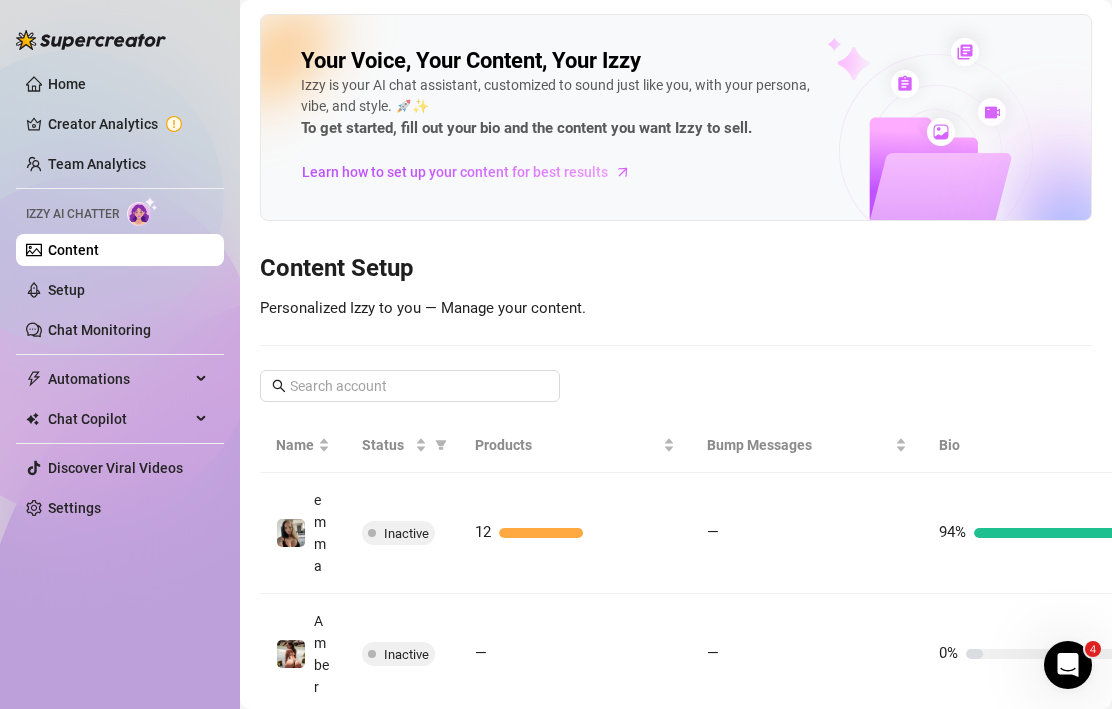 scroll, scrollTop: 556, scrollLeft: 0, axis: vertical 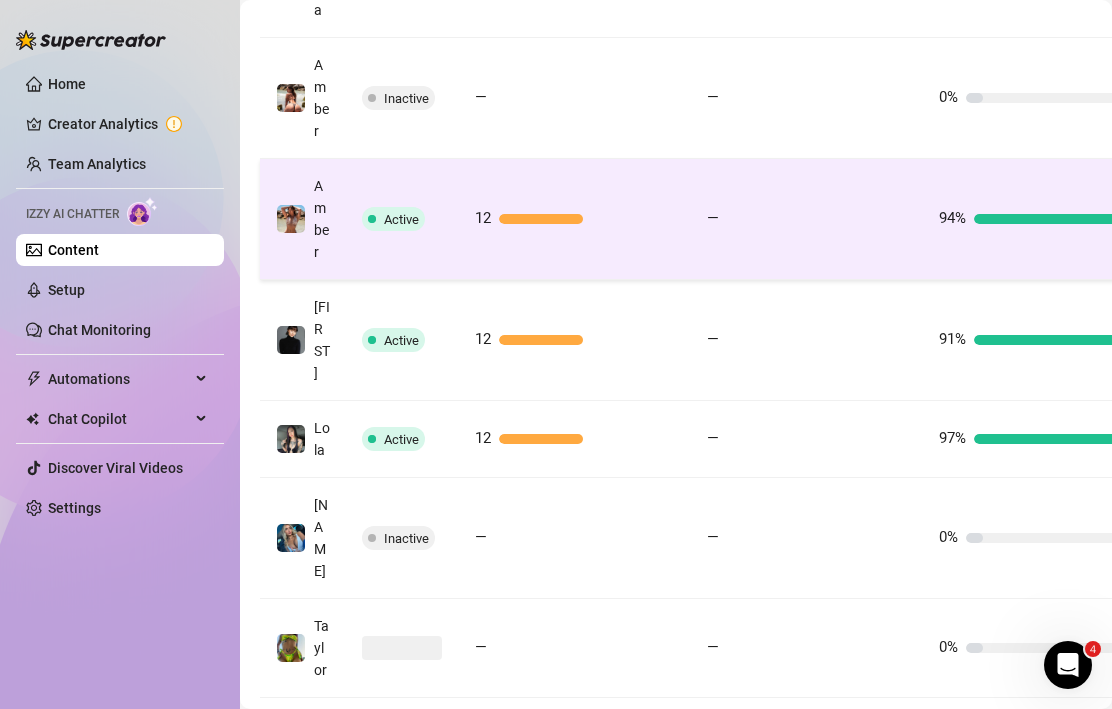 click on "12" at bounding box center [575, 219] 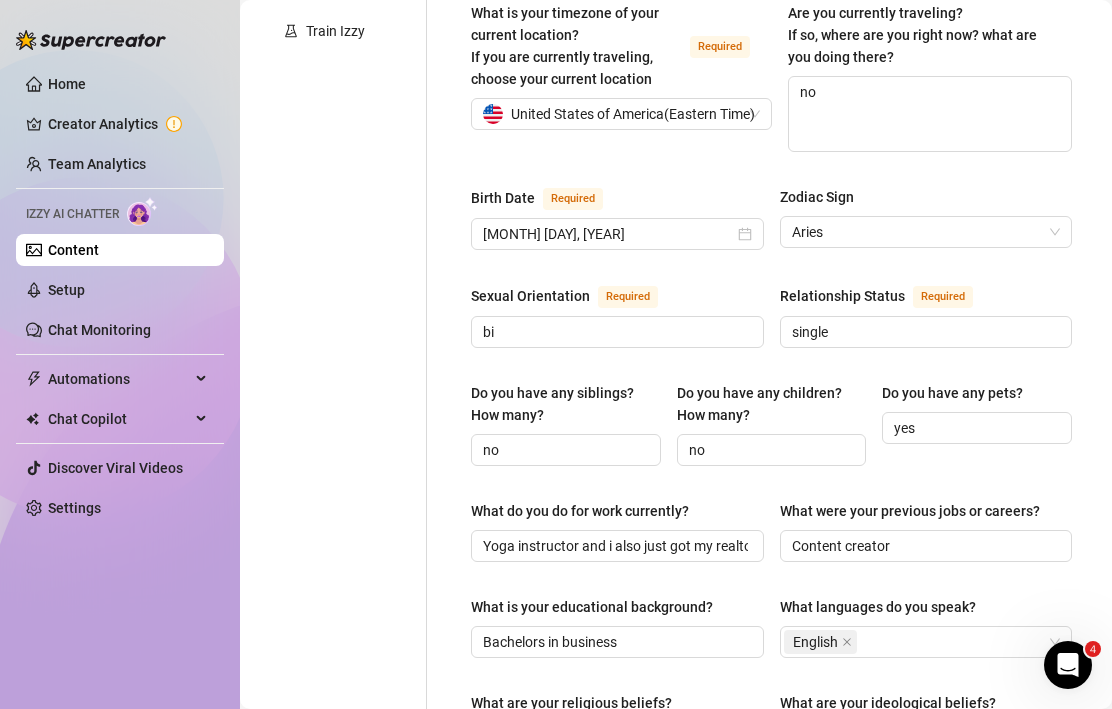 click on "Products" at bounding box center [450, -450] 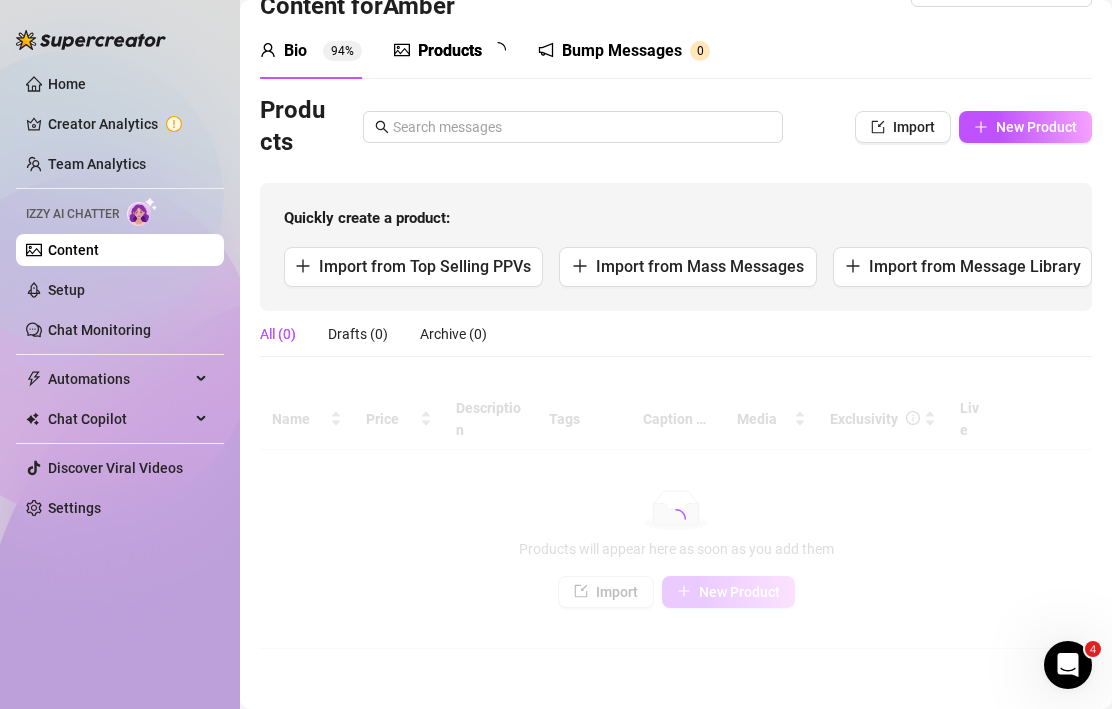 click on "Products" at bounding box center [450, 51] 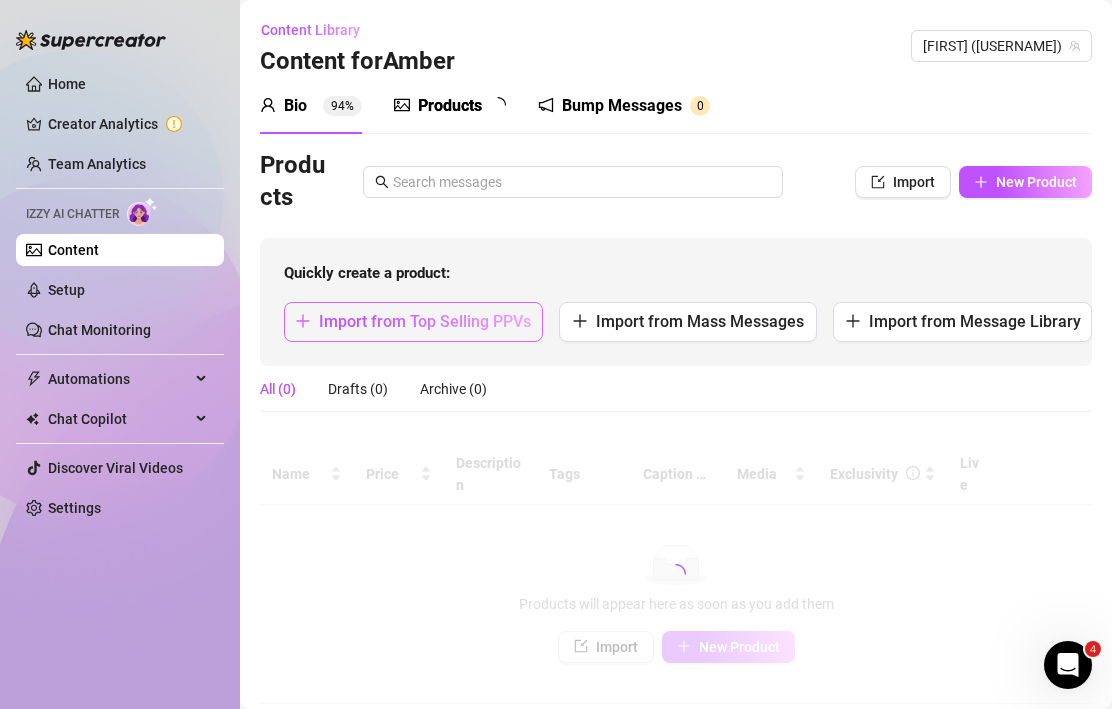 click on "Import from Top Selling PPVs" at bounding box center [425, 321] 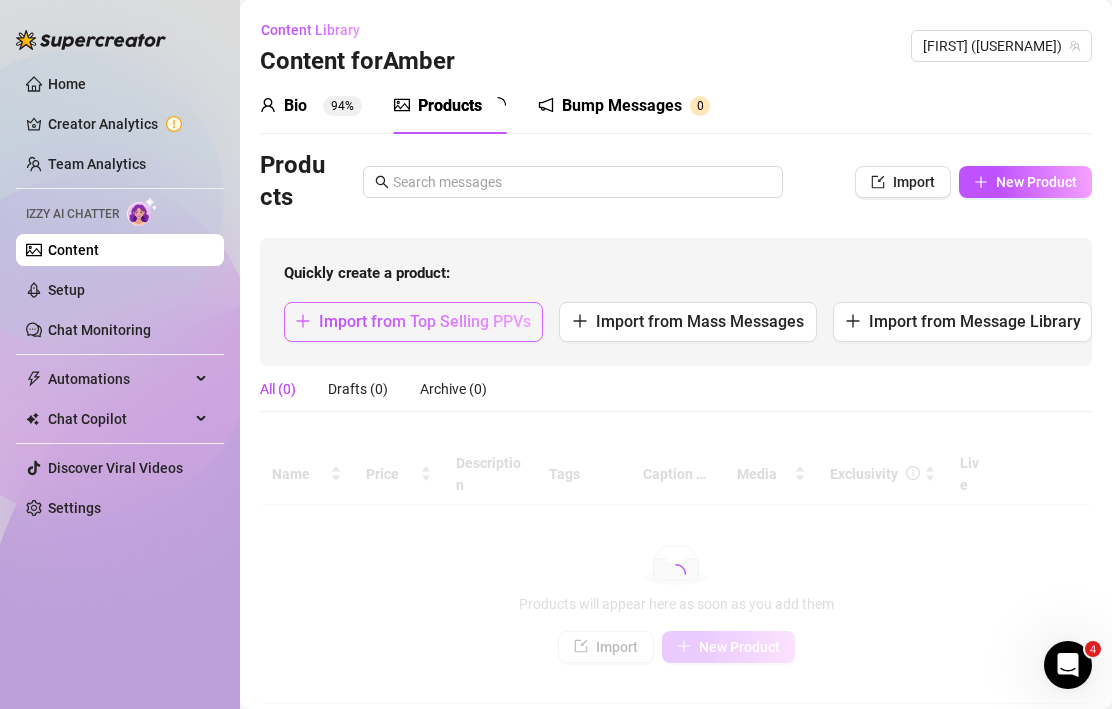 click at bounding box center [556, 284] 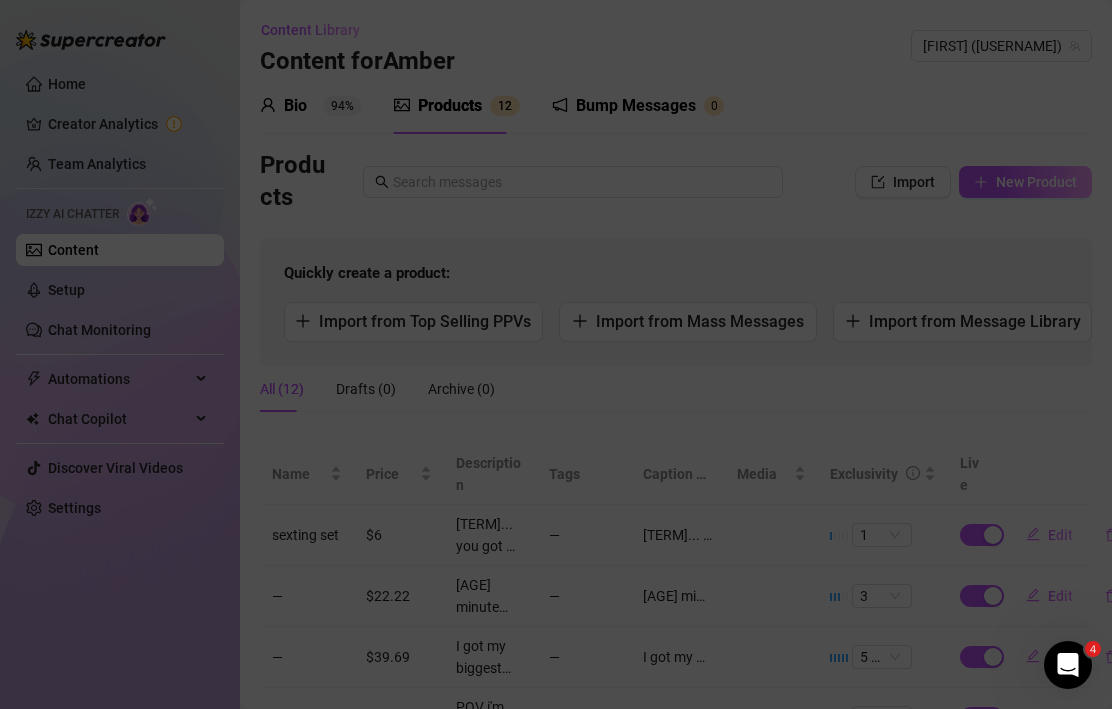 type on "Type your message here..." 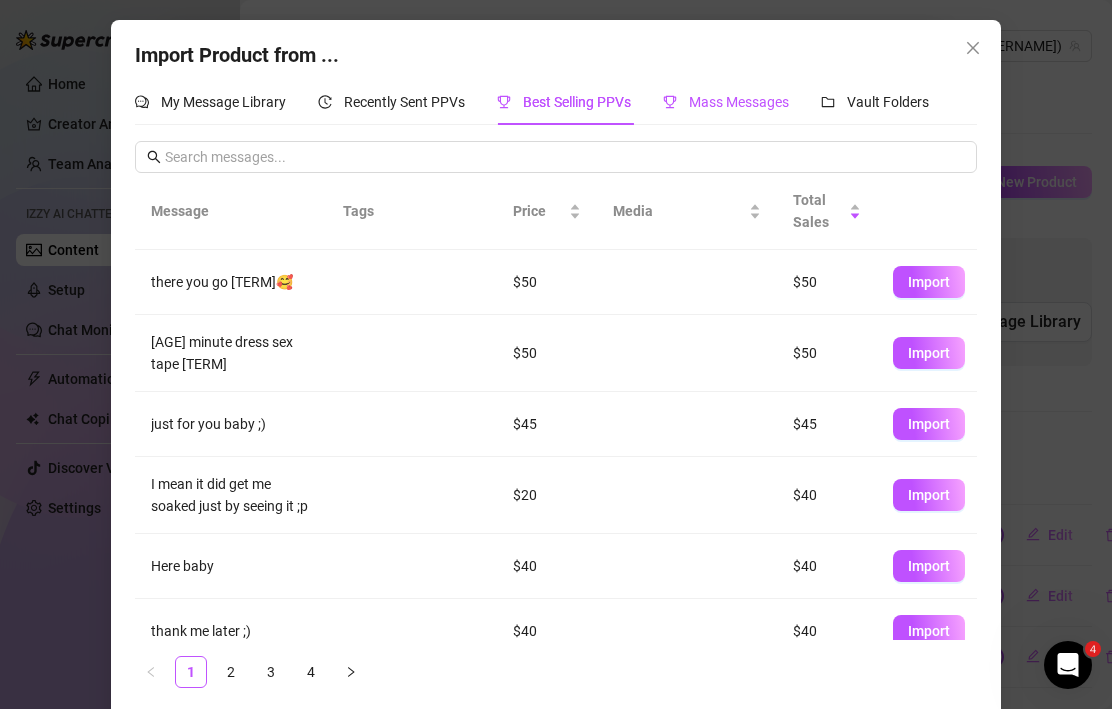 click on "Mass Messages" at bounding box center (726, 102) 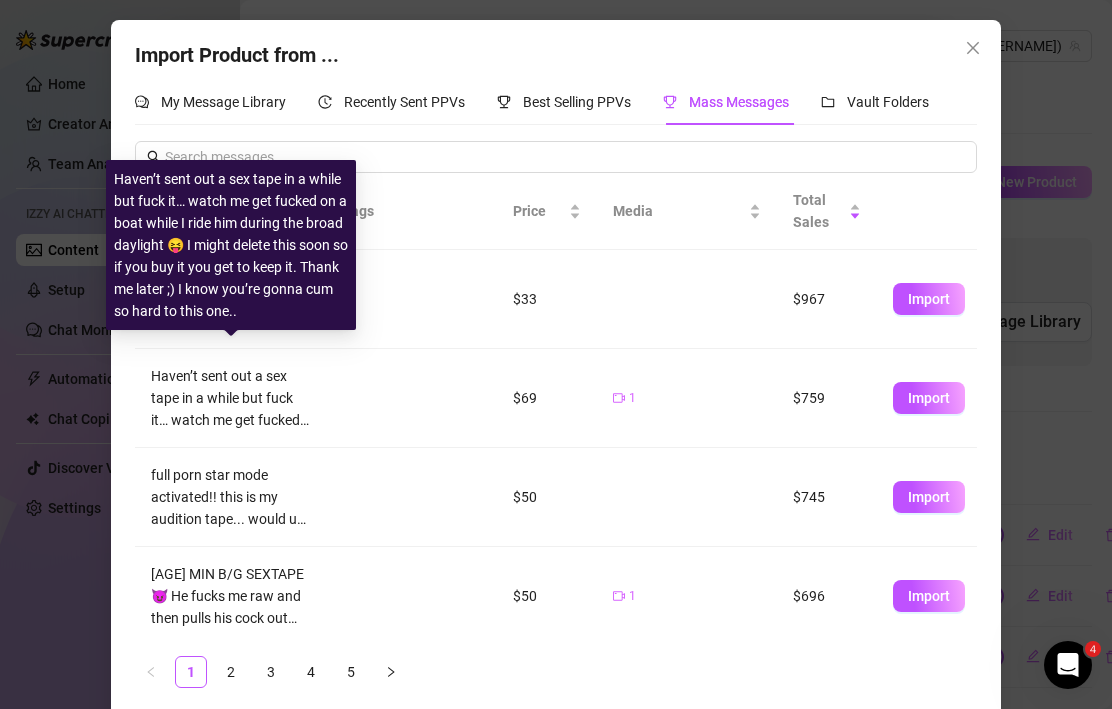 scroll, scrollTop: 0, scrollLeft: 0, axis: both 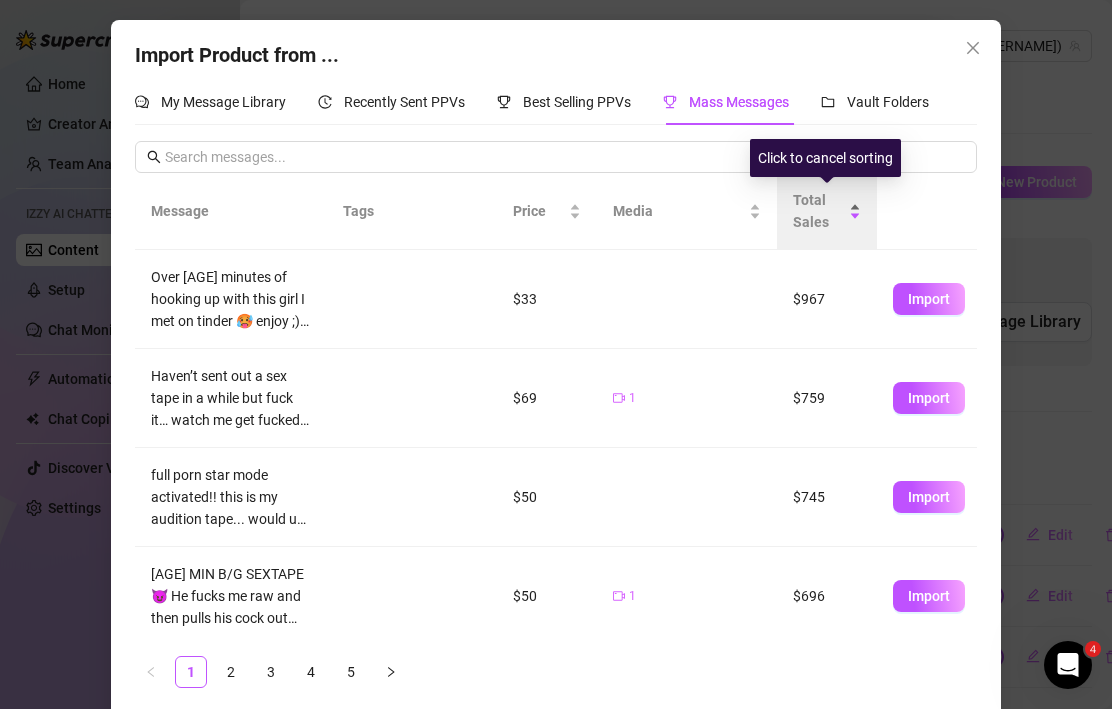 click on "Total Sales" at bounding box center (827, 211) 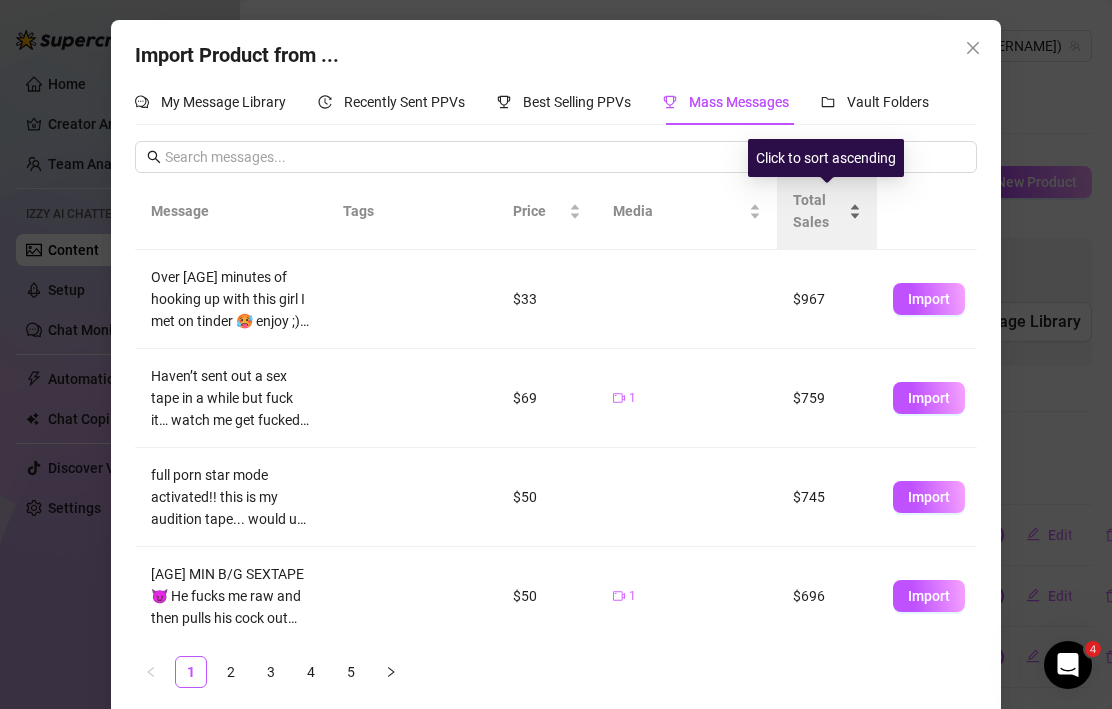 click on "Total Sales" at bounding box center (827, 211) 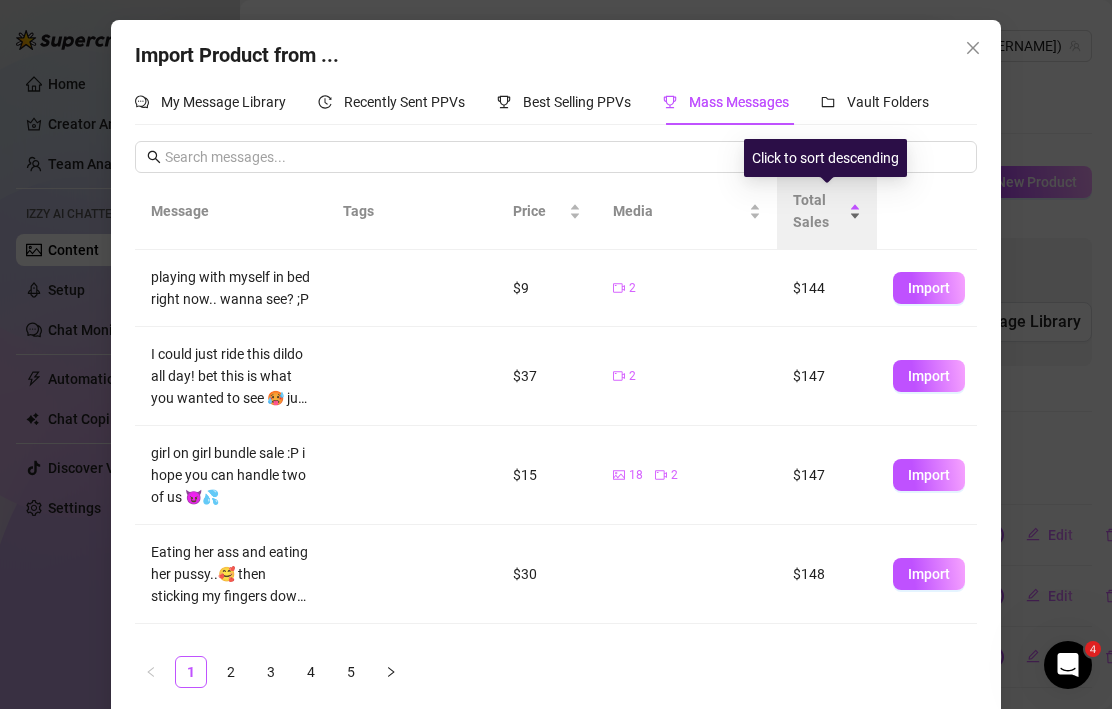 click on "Total Sales" at bounding box center [827, 211] 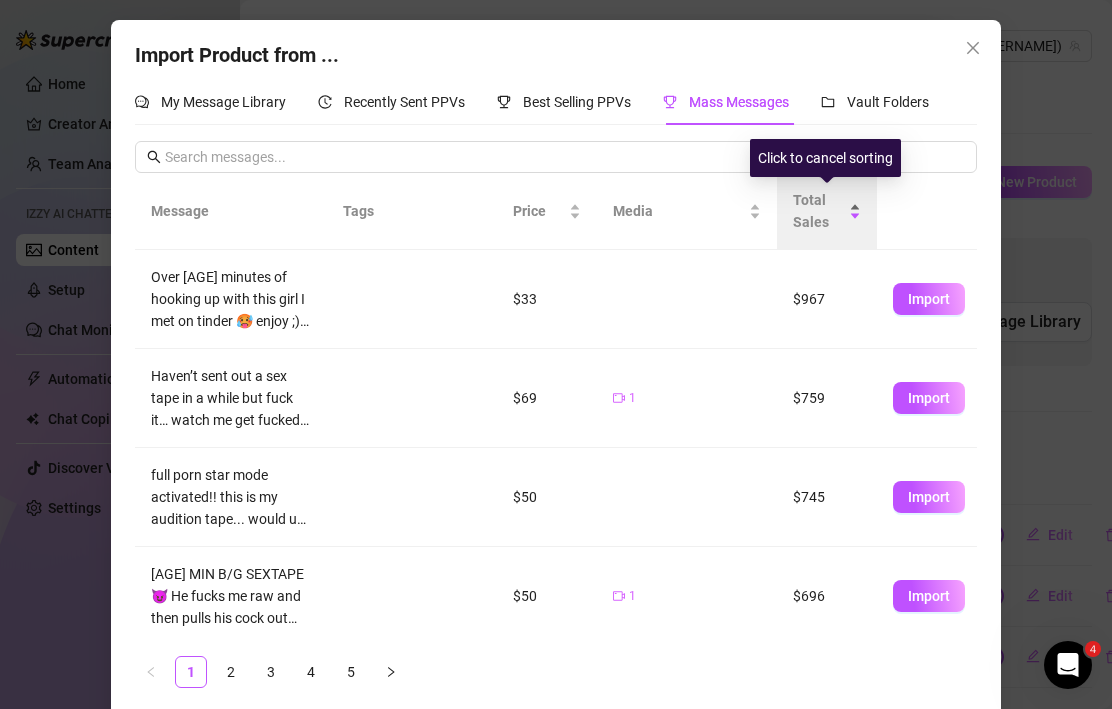 click on "Total Sales" at bounding box center (827, 211) 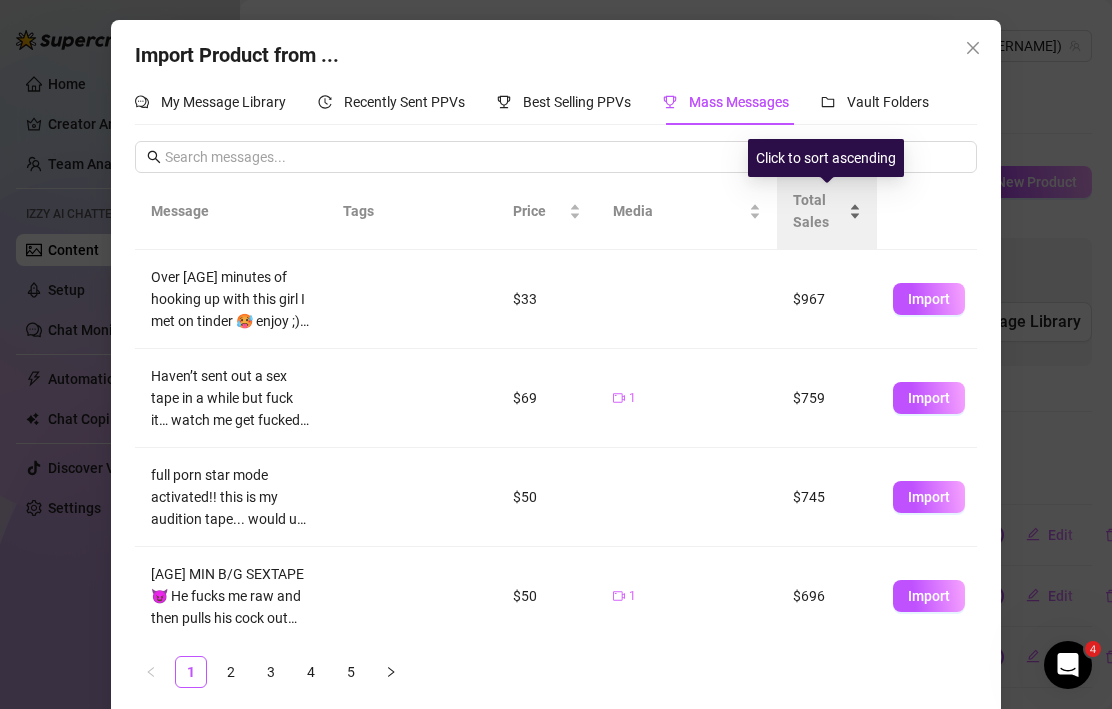 click on "Total Sales" at bounding box center (827, 211) 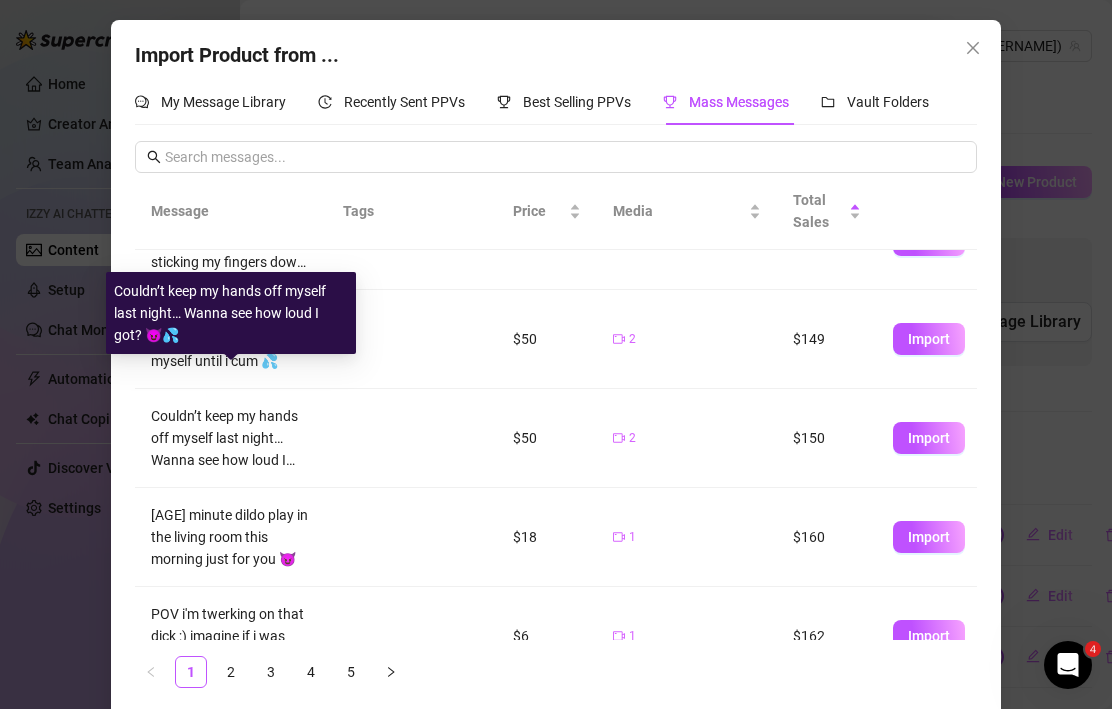 scroll, scrollTop: 395, scrollLeft: 0, axis: vertical 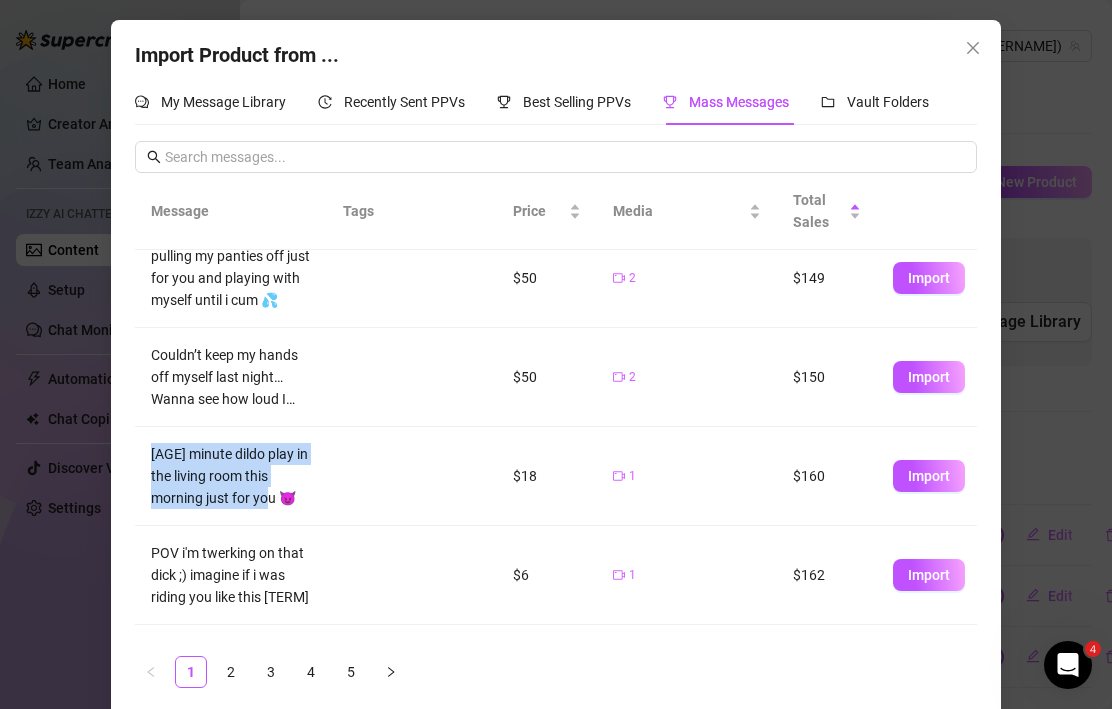 drag, startPoint x: 149, startPoint y: 472, endPoint x: 250, endPoint y: 519, distance: 111.40018 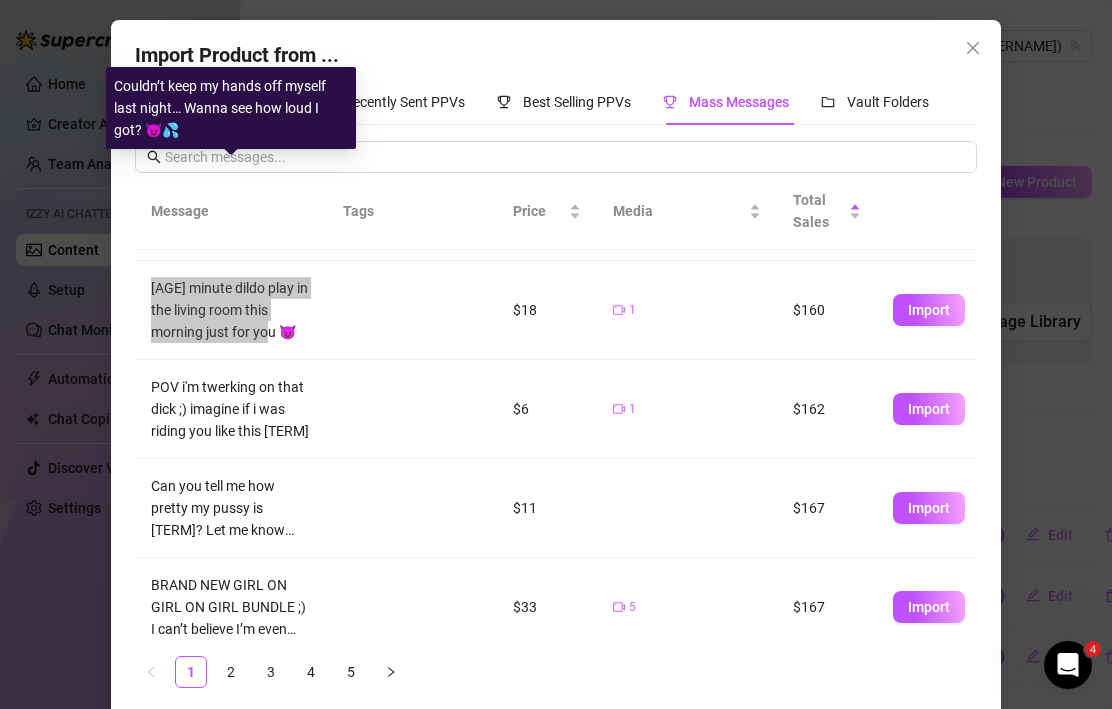 scroll, scrollTop: 600, scrollLeft: 0, axis: vertical 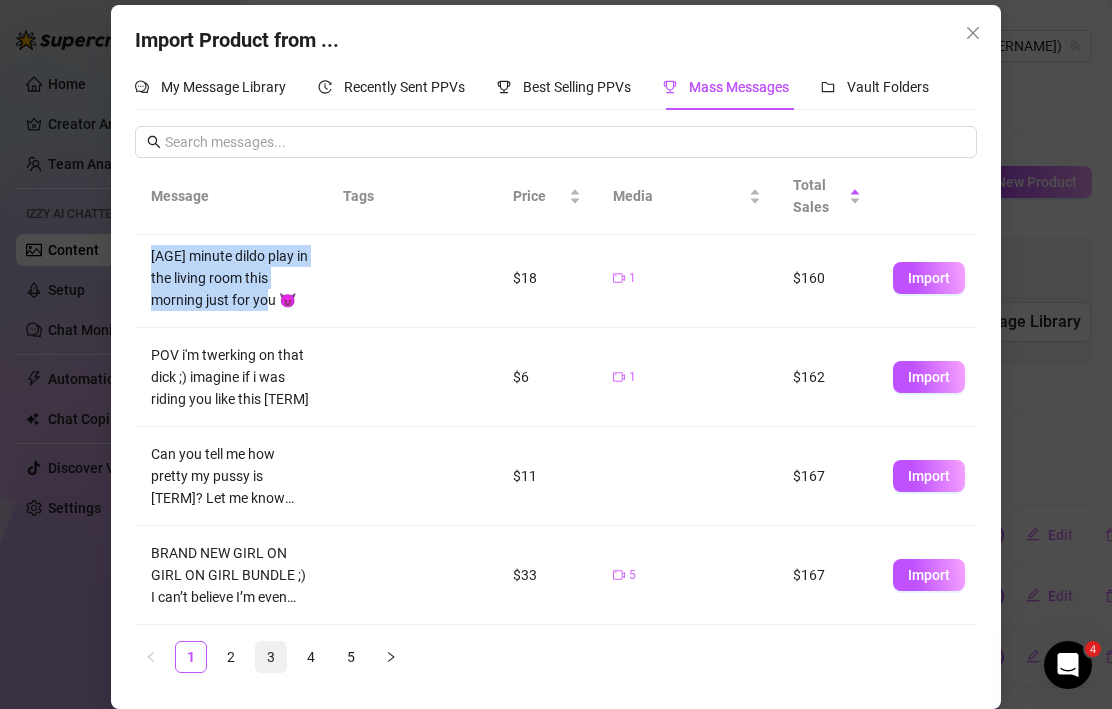 click on "3" at bounding box center (271, 657) 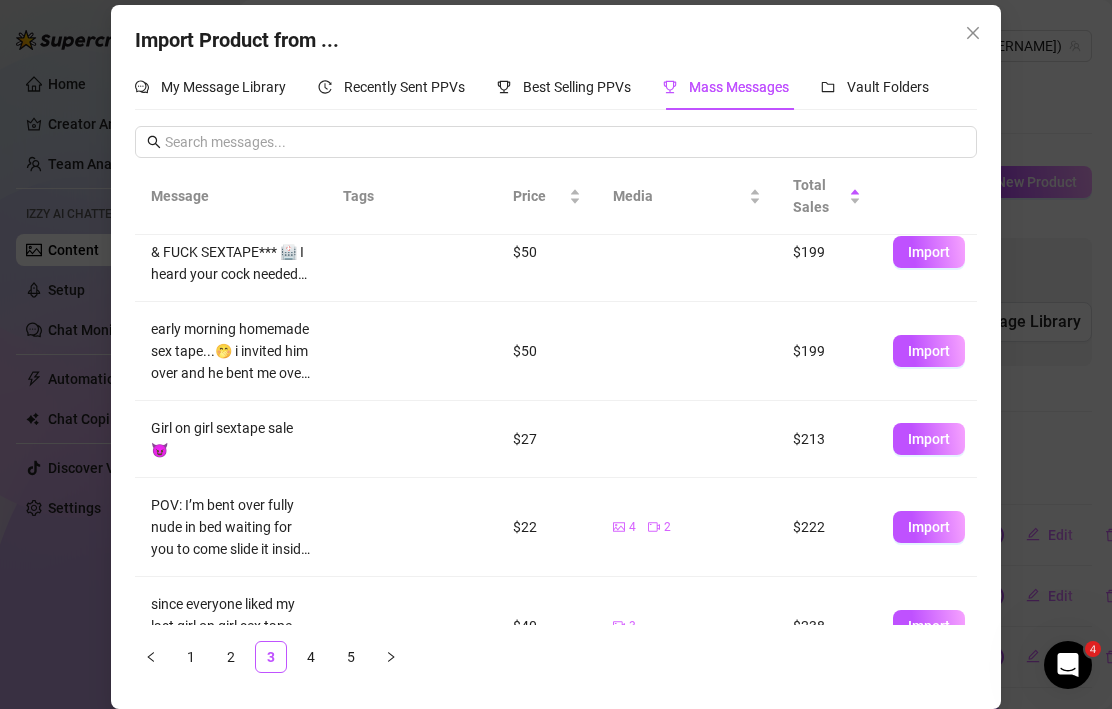 scroll, scrollTop: 246, scrollLeft: 0, axis: vertical 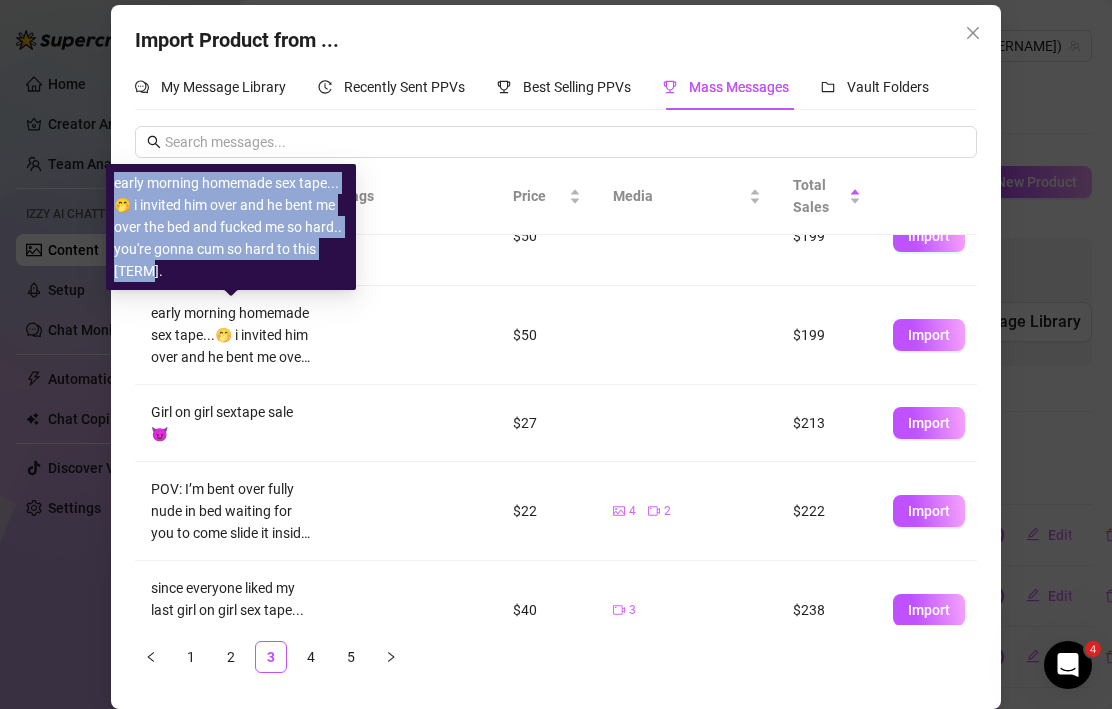 drag, startPoint x: 113, startPoint y: 183, endPoint x: 170, endPoint y: 265, distance: 99.86491 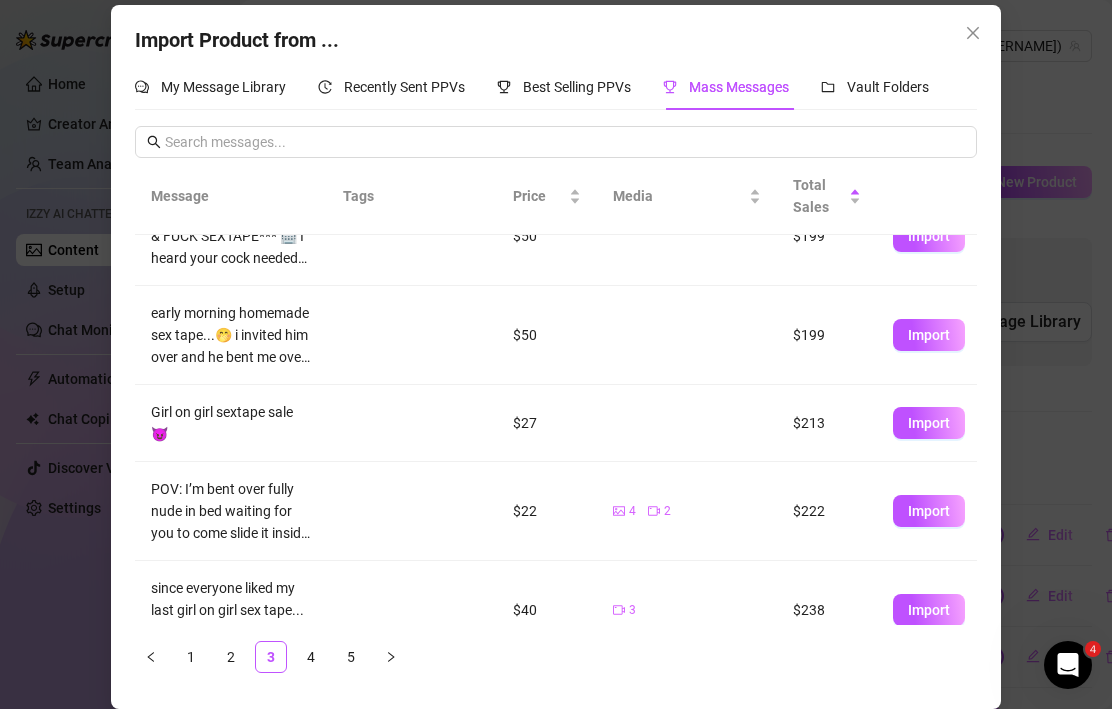 scroll, scrollTop: 322, scrollLeft: 0, axis: vertical 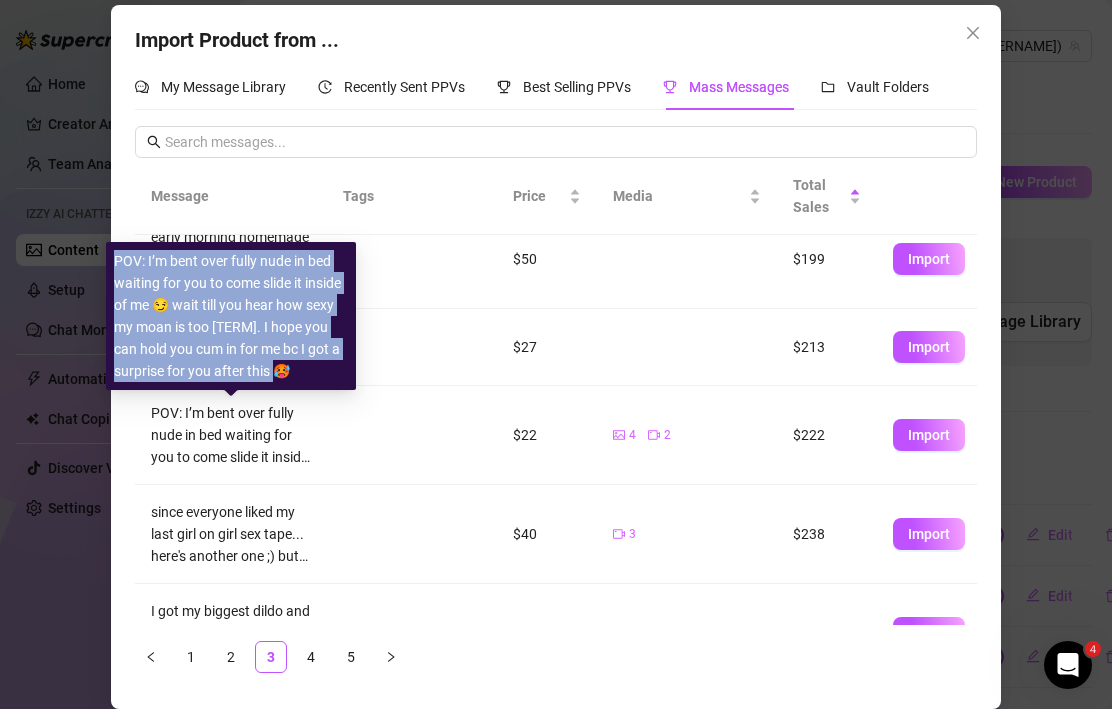 drag, startPoint x: 114, startPoint y: 262, endPoint x: 287, endPoint y: 373, distance: 205.54805 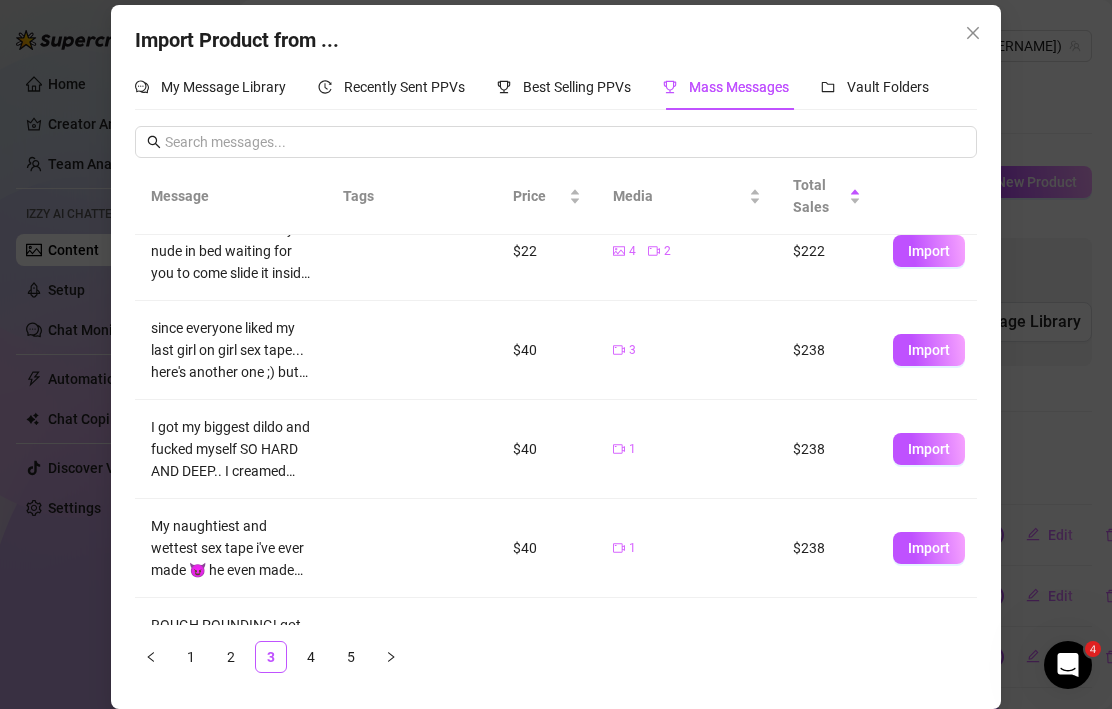 scroll, scrollTop: 578, scrollLeft: 0, axis: vertical 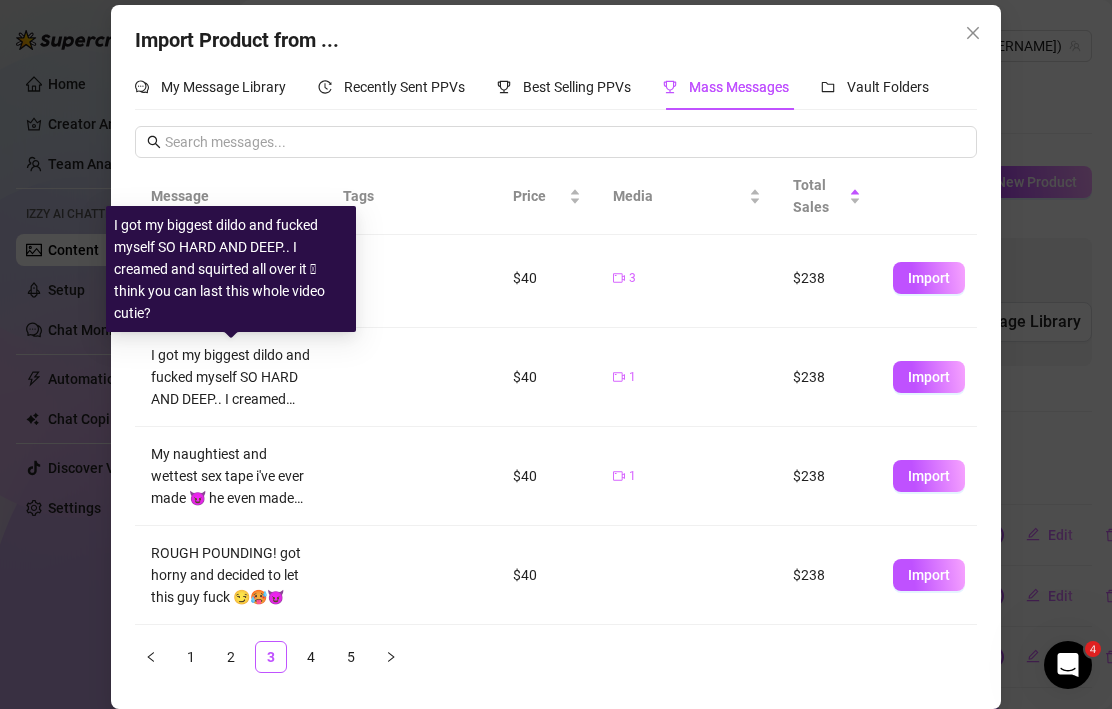 click on "I got my biggest dildo and fucked myself SO HARD AND DEEP.. I creamed and squirted all over it 🫣 think you can last this whole video cutie?" at bounding box center (231, 377) 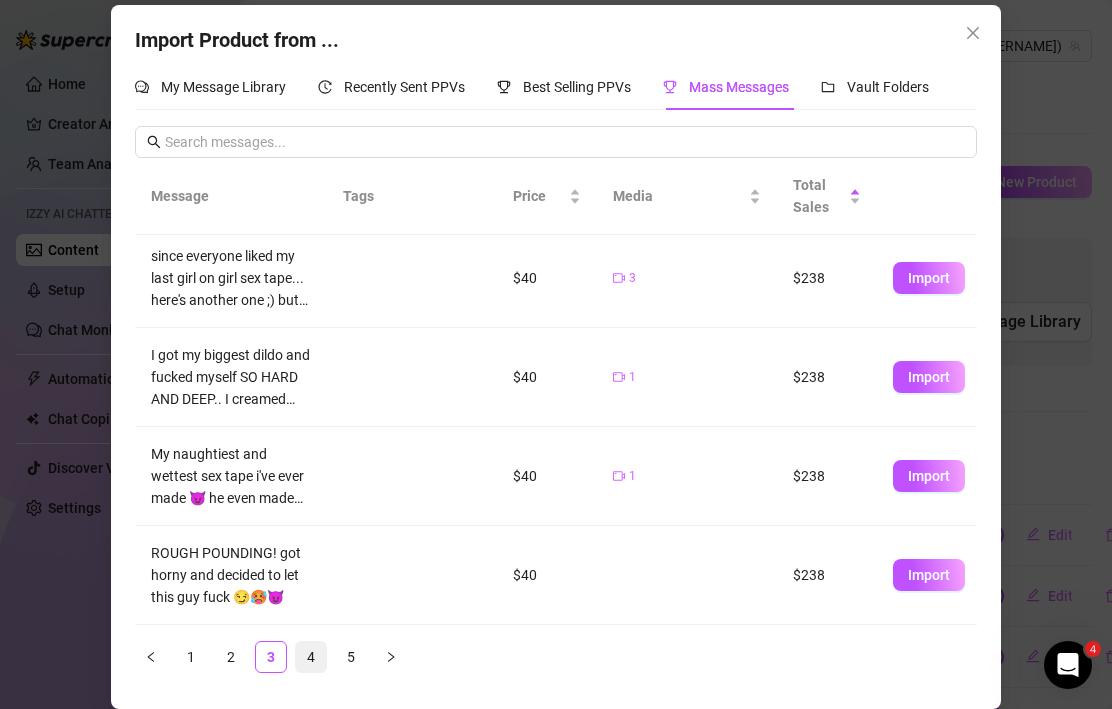 click on "4" at bounding box center (311, 657) 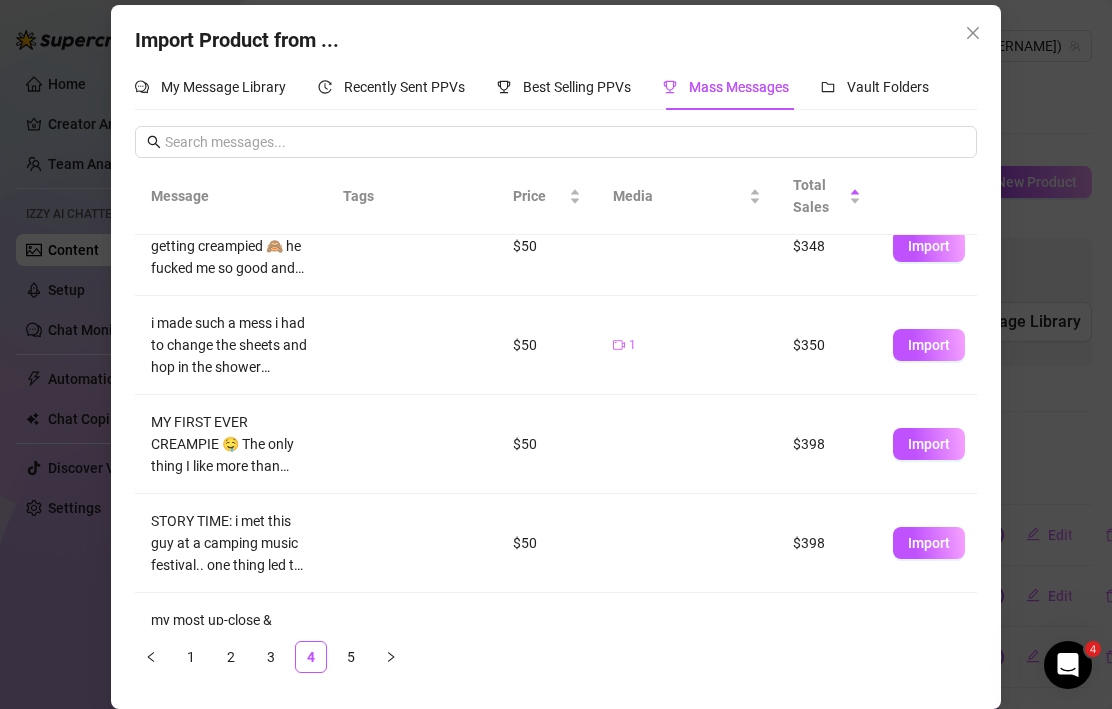 scroll, scrollTop: 600, scrollLeft: 0, axis: vertical 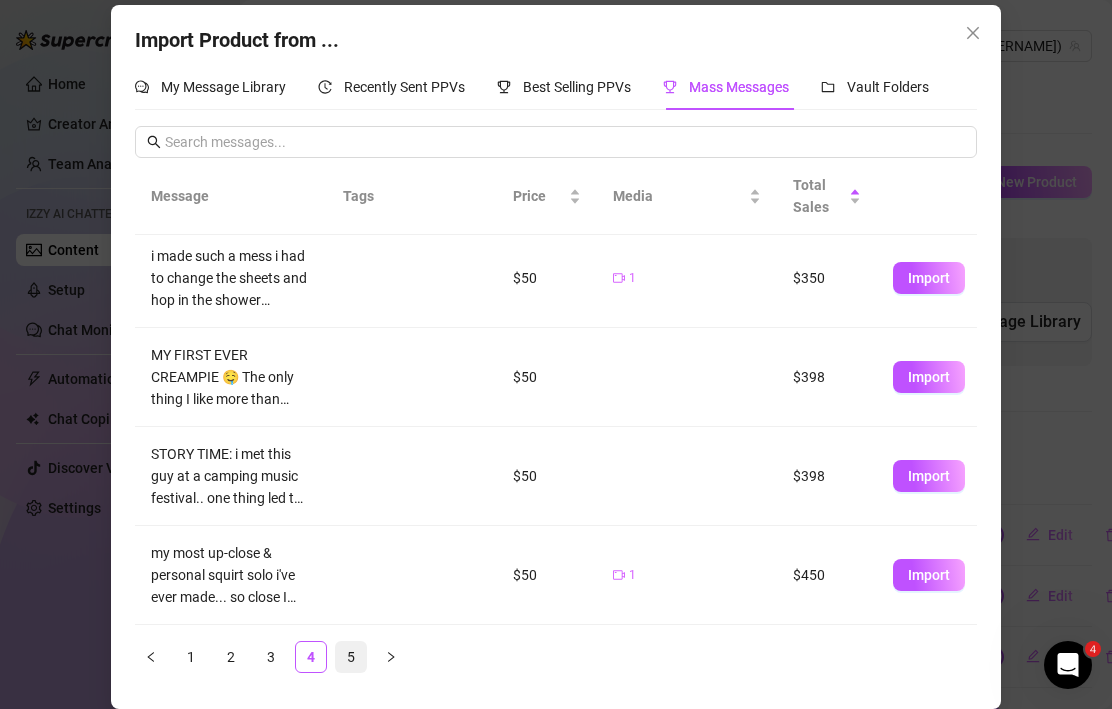 click on "5" at bounding box center [351, 657] 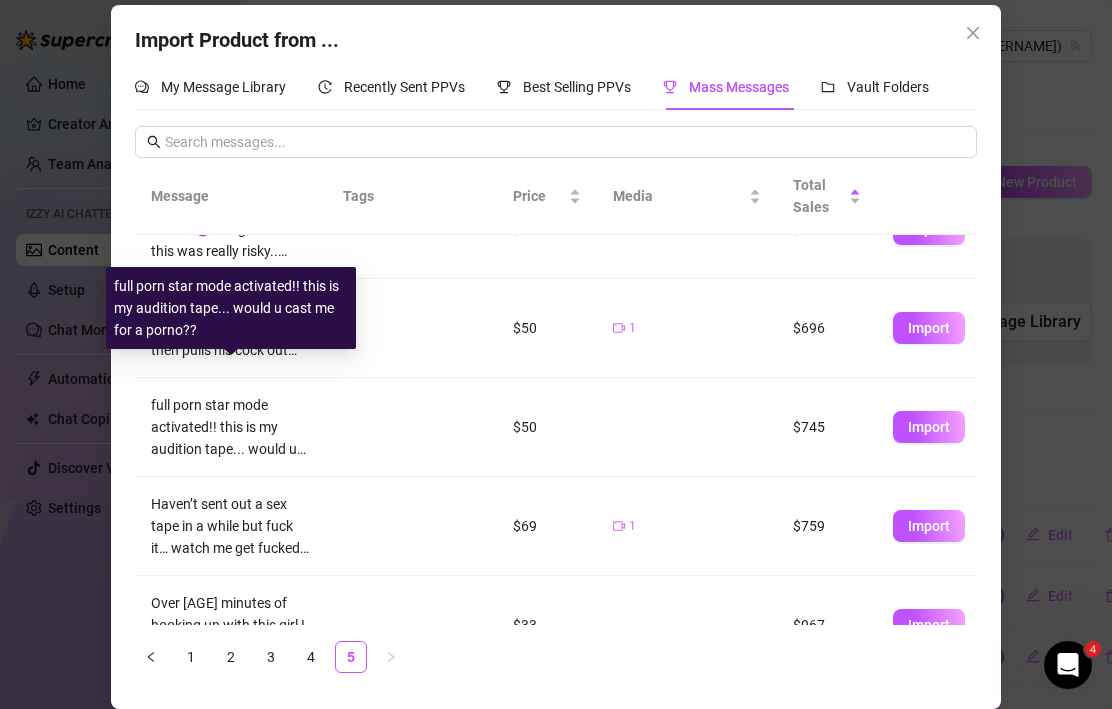 scroll, scrollTop: 97, scrollLeft: 0, axis: vertical 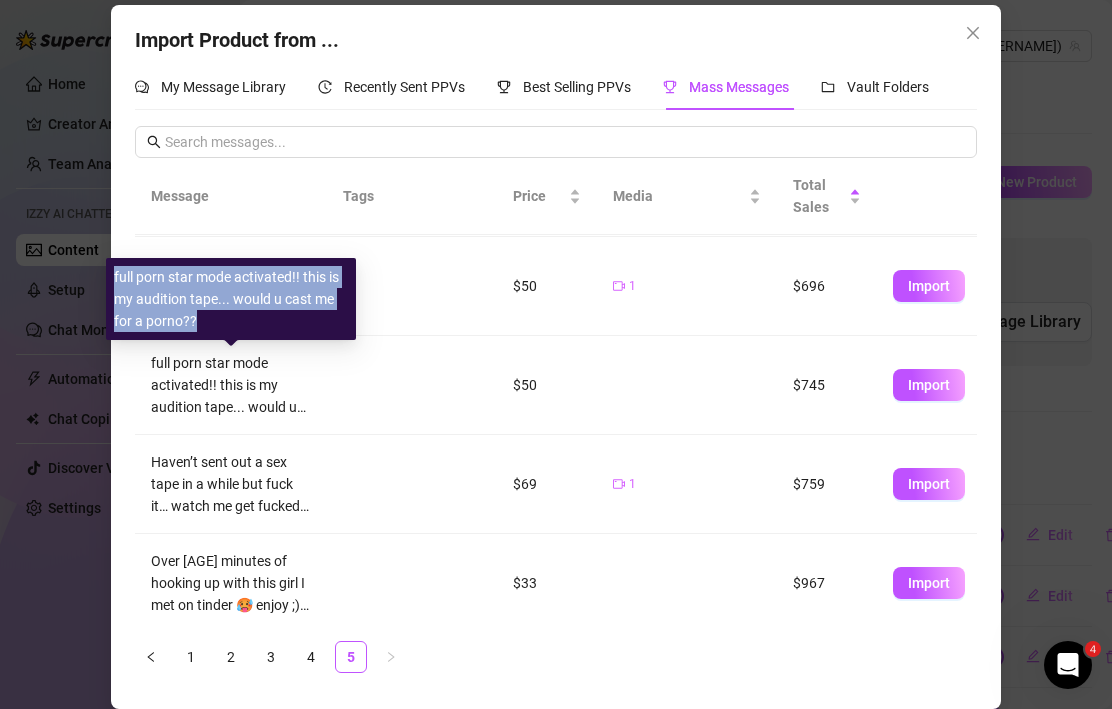 drag, startPoint x: 114, startPoint y: 277, endPoint x: 203, endPoint y: 325, distance: 101.118744 